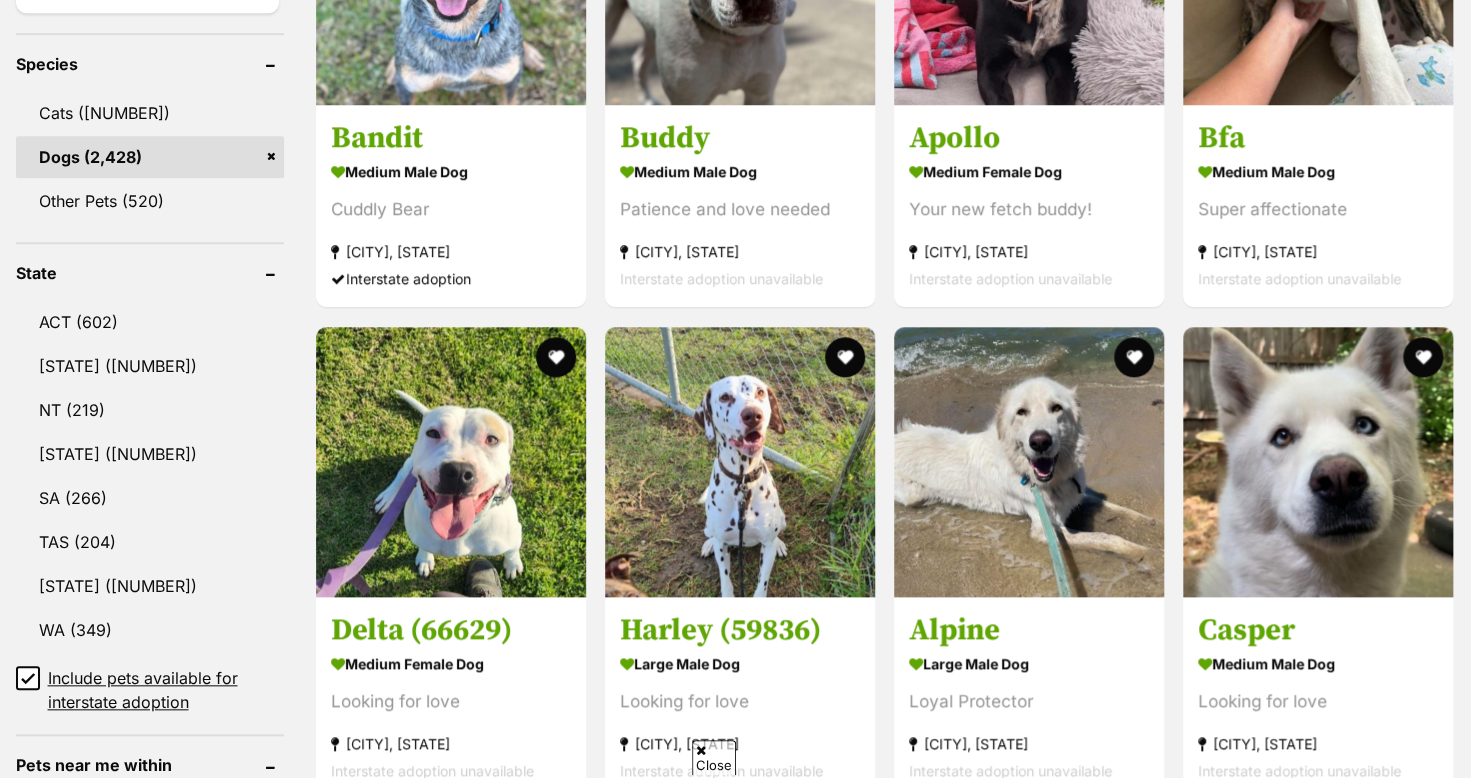 scroll, scrollTop: 900, scrollLeft: 0, axis: vertical 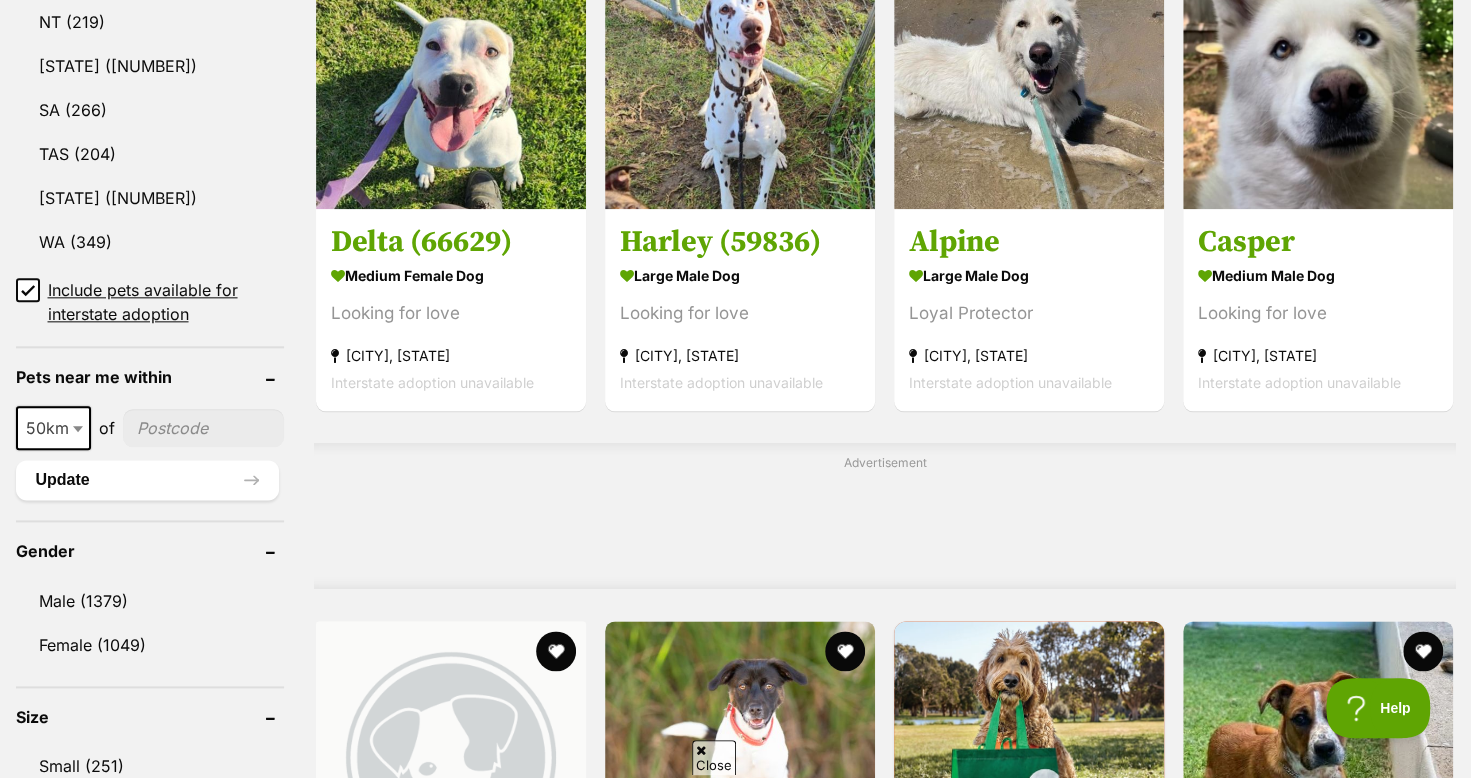 click at bounding box center (80, 428) 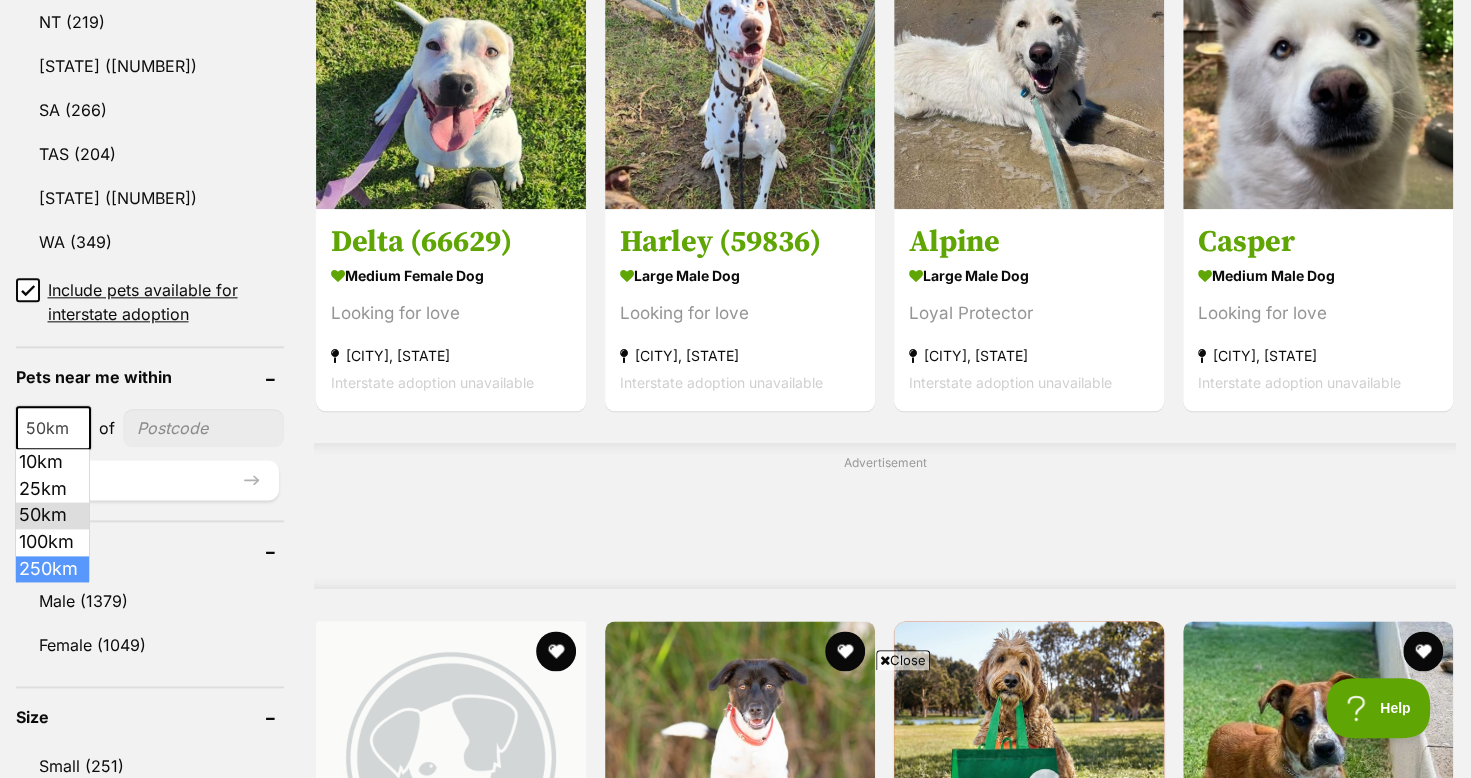 select on "250" 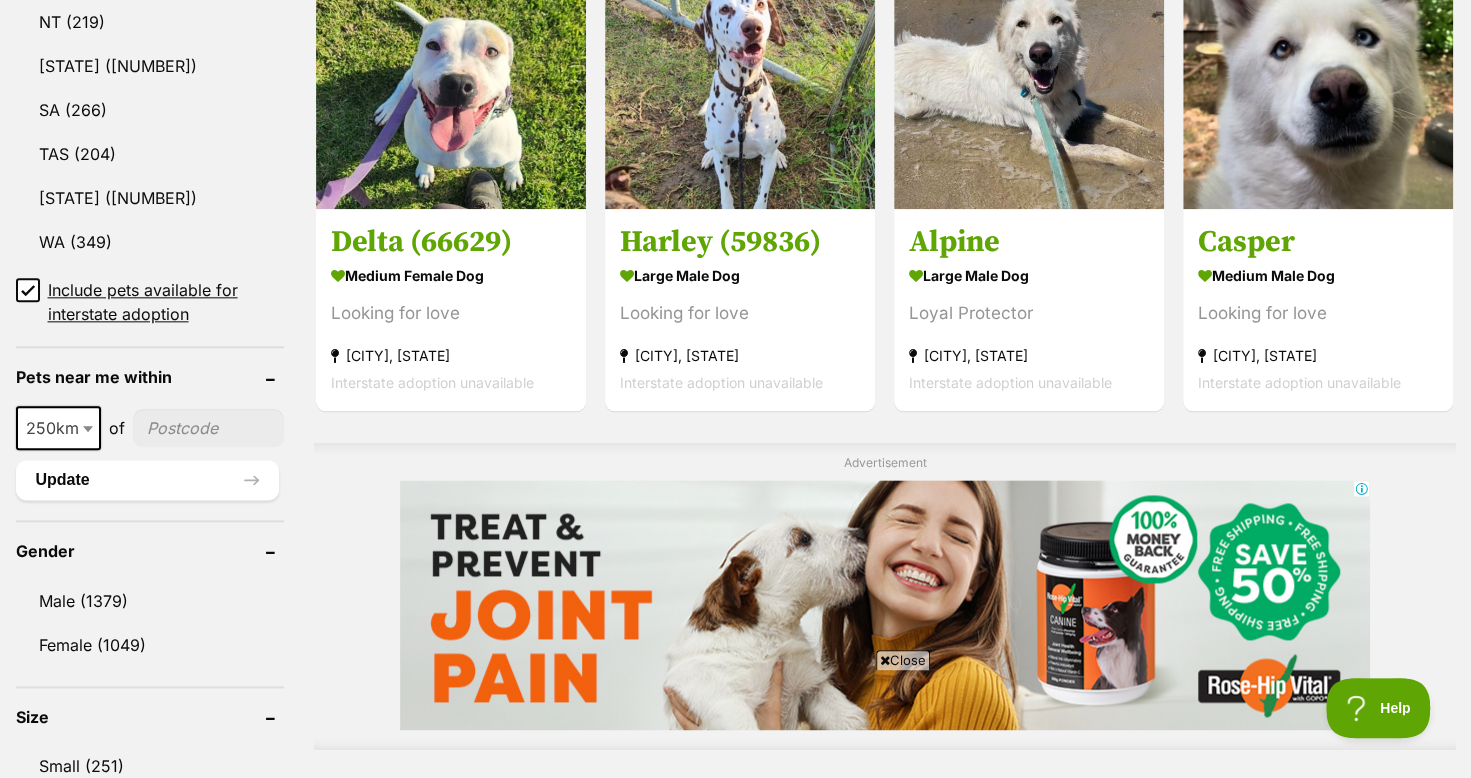 scroll, scrollTop: 0, scrollLeft: 0, axis: both 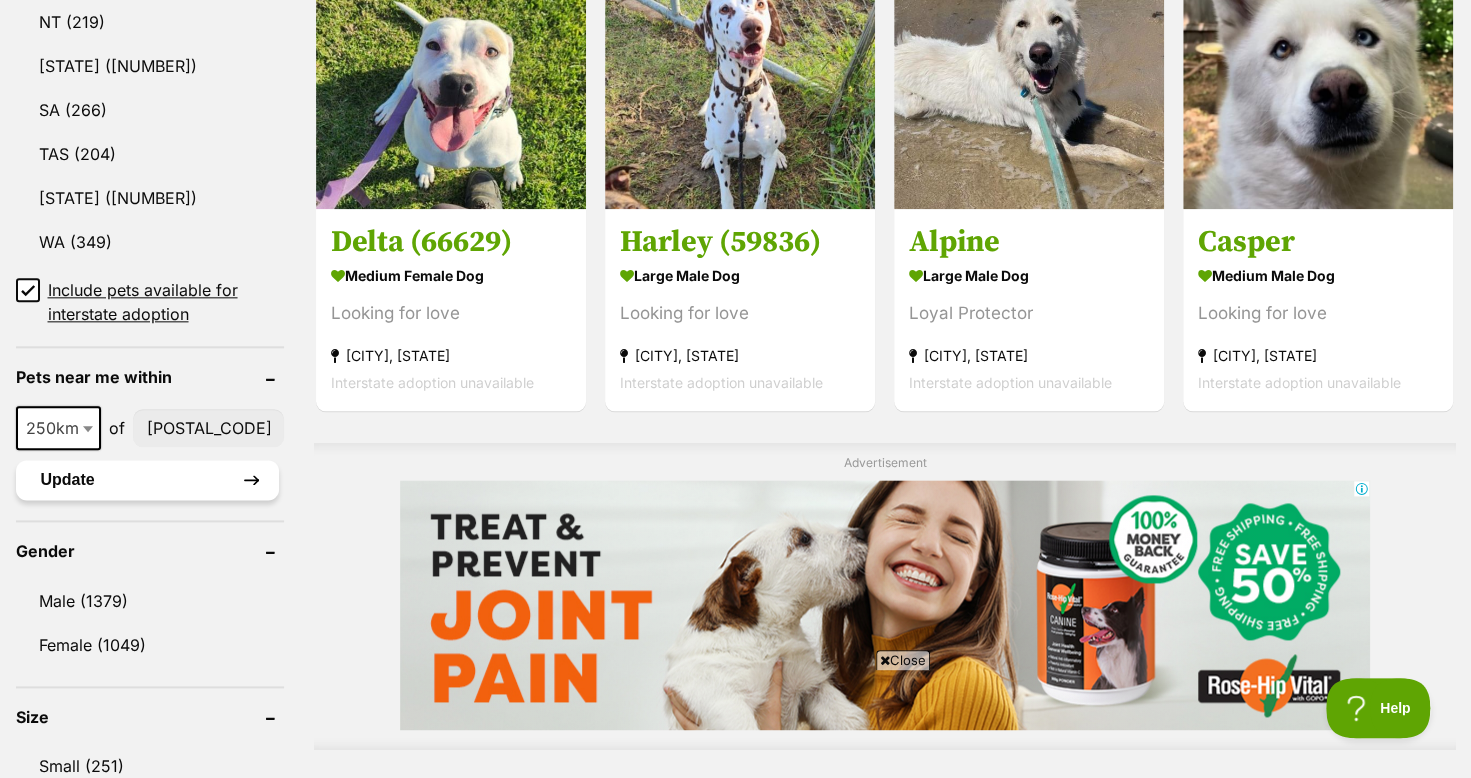 click on "Update" at bounding box center (148, 480) 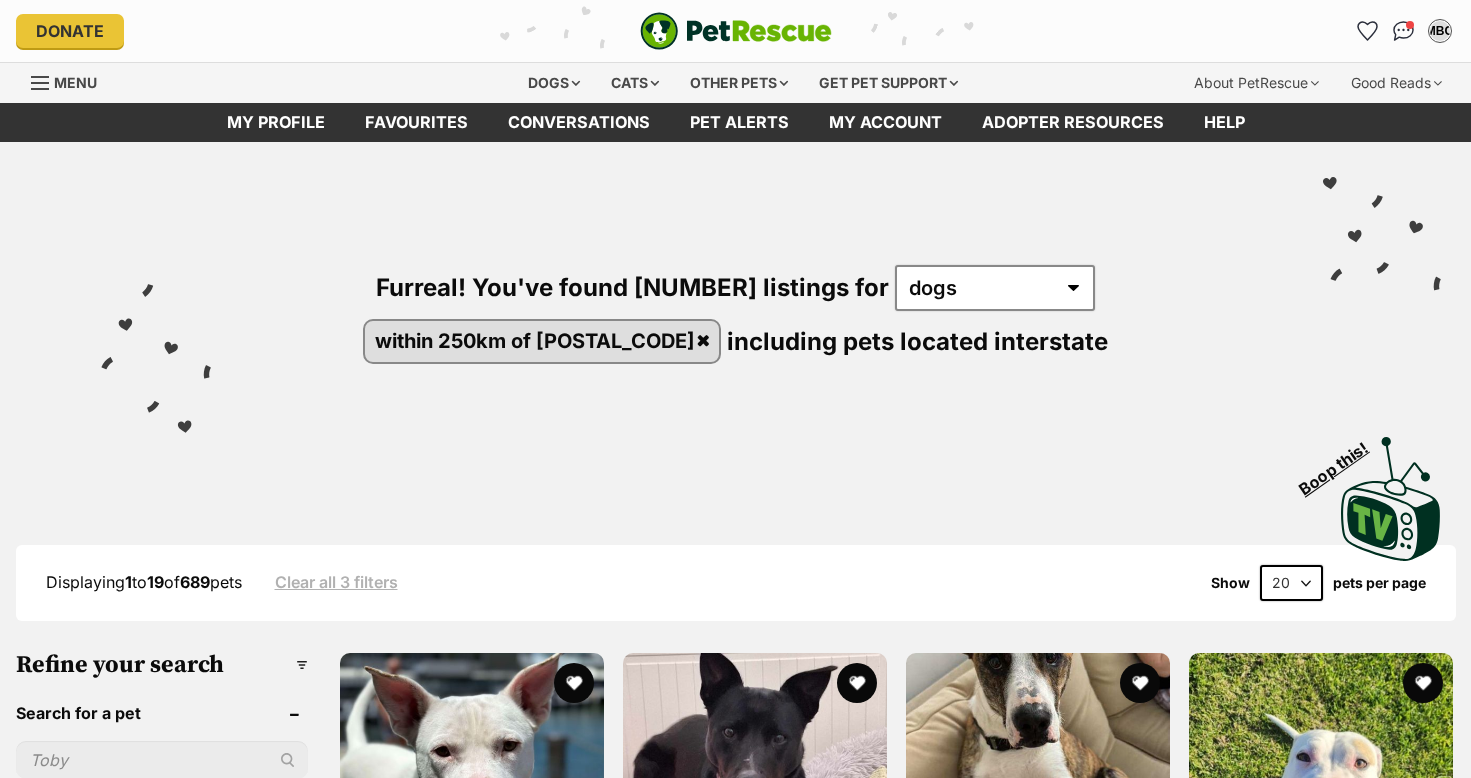 scroll, scrollTop: 0, scrollLeft: 0, axis: both 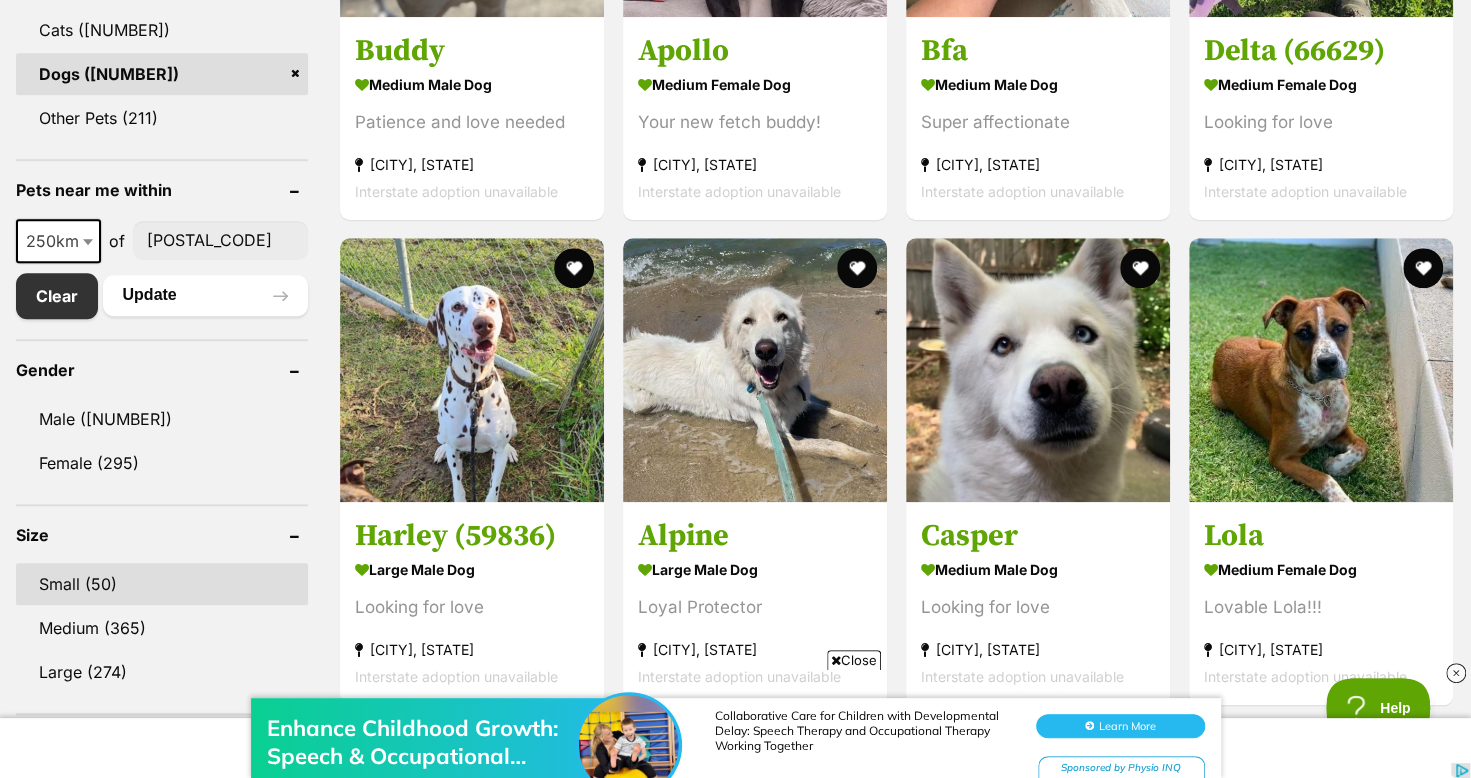 click on "Small (50)" at bounding box center (162, 584) 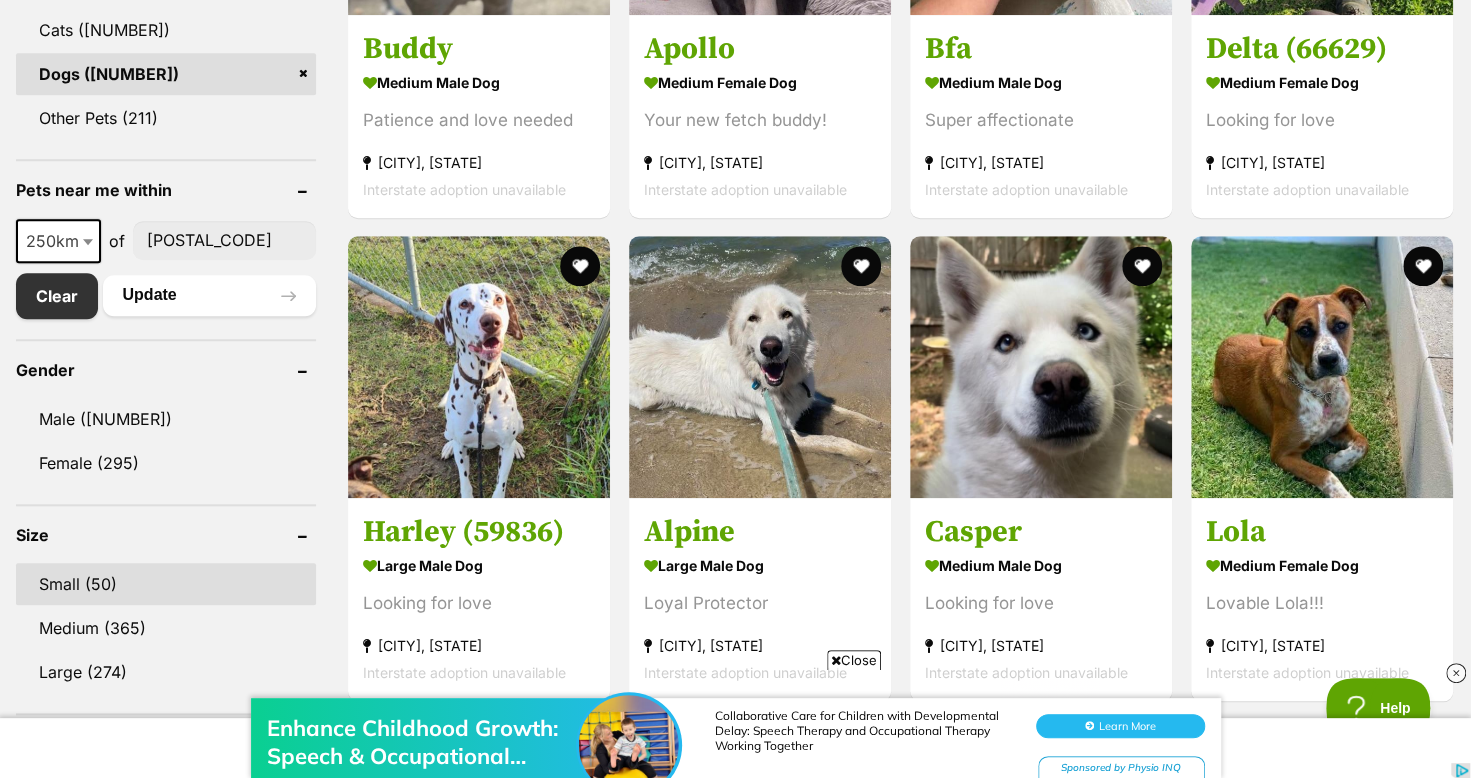 scroll, scrollTop: 0, scrollLeft: 0, axis: both 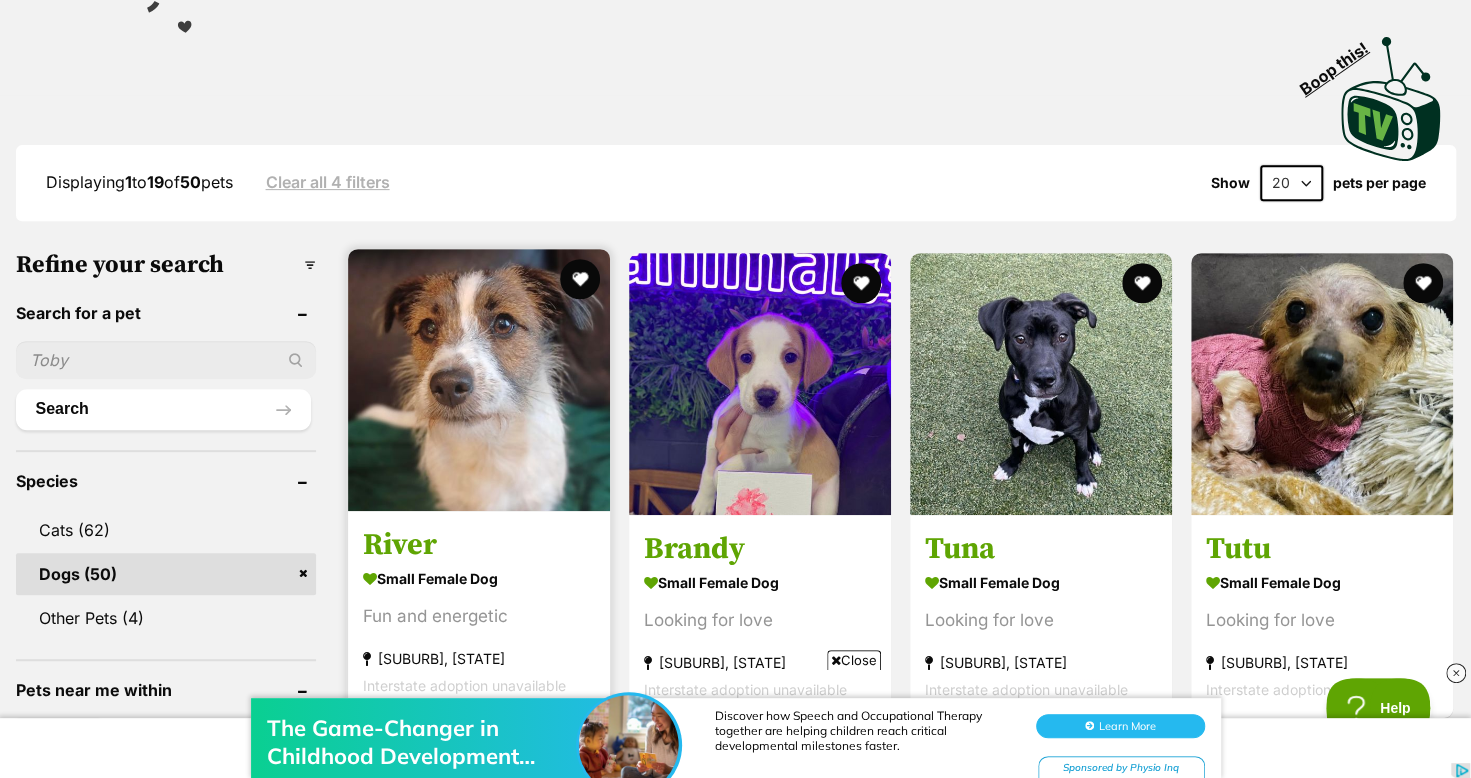 click at bounding box center [479, 380] 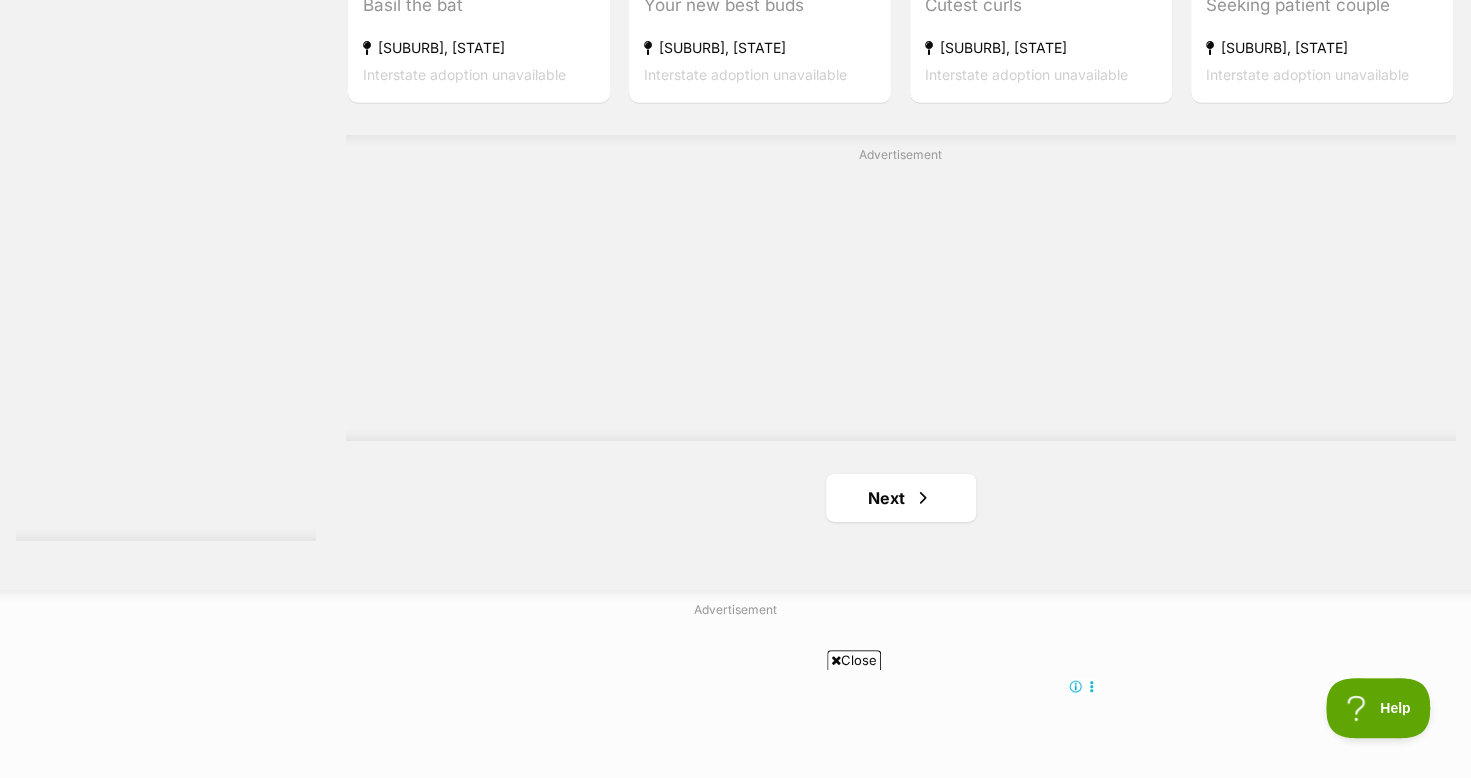scroll, scrollTop: 3600, scrollLeft: 0, axis: vertical 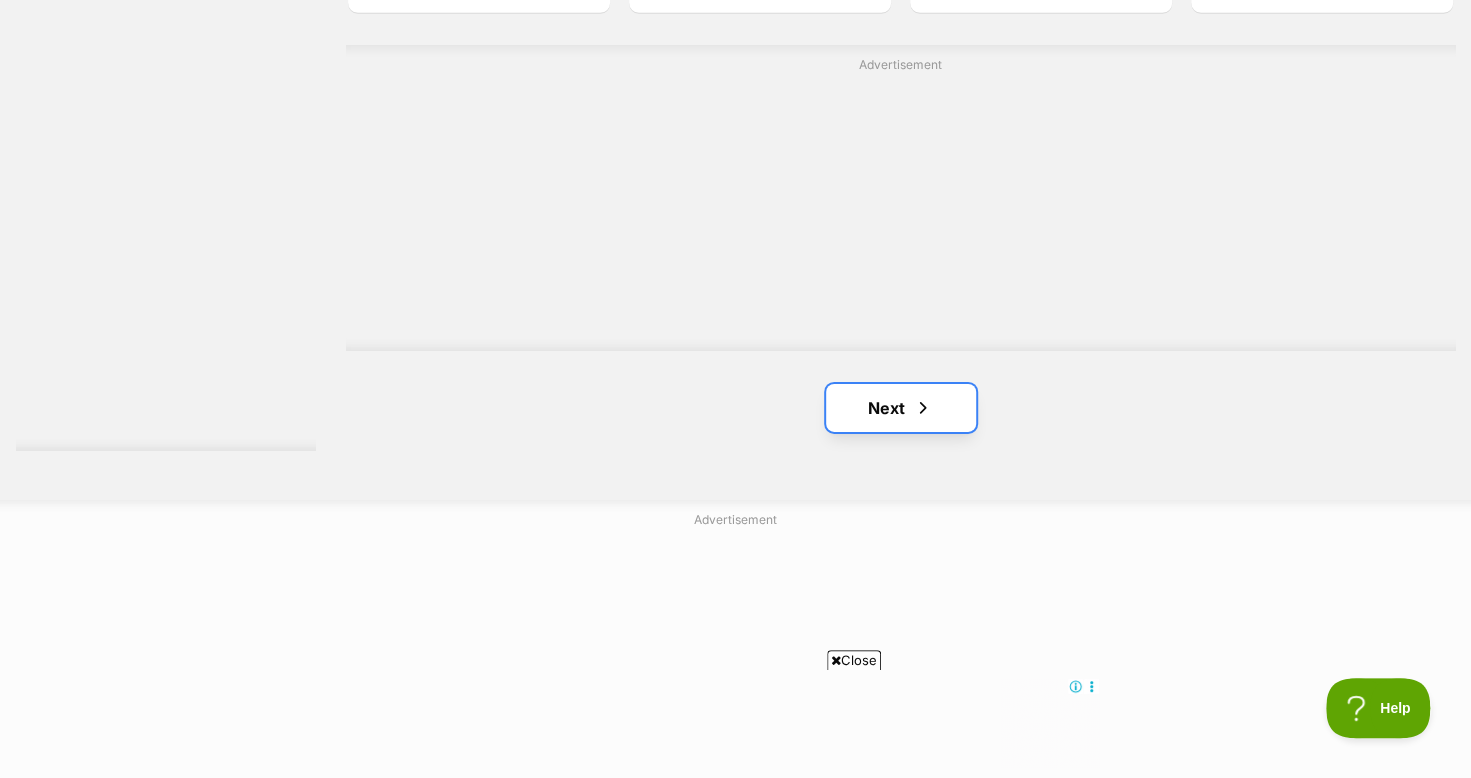 click on "Next" at bounding box center (901, 408) 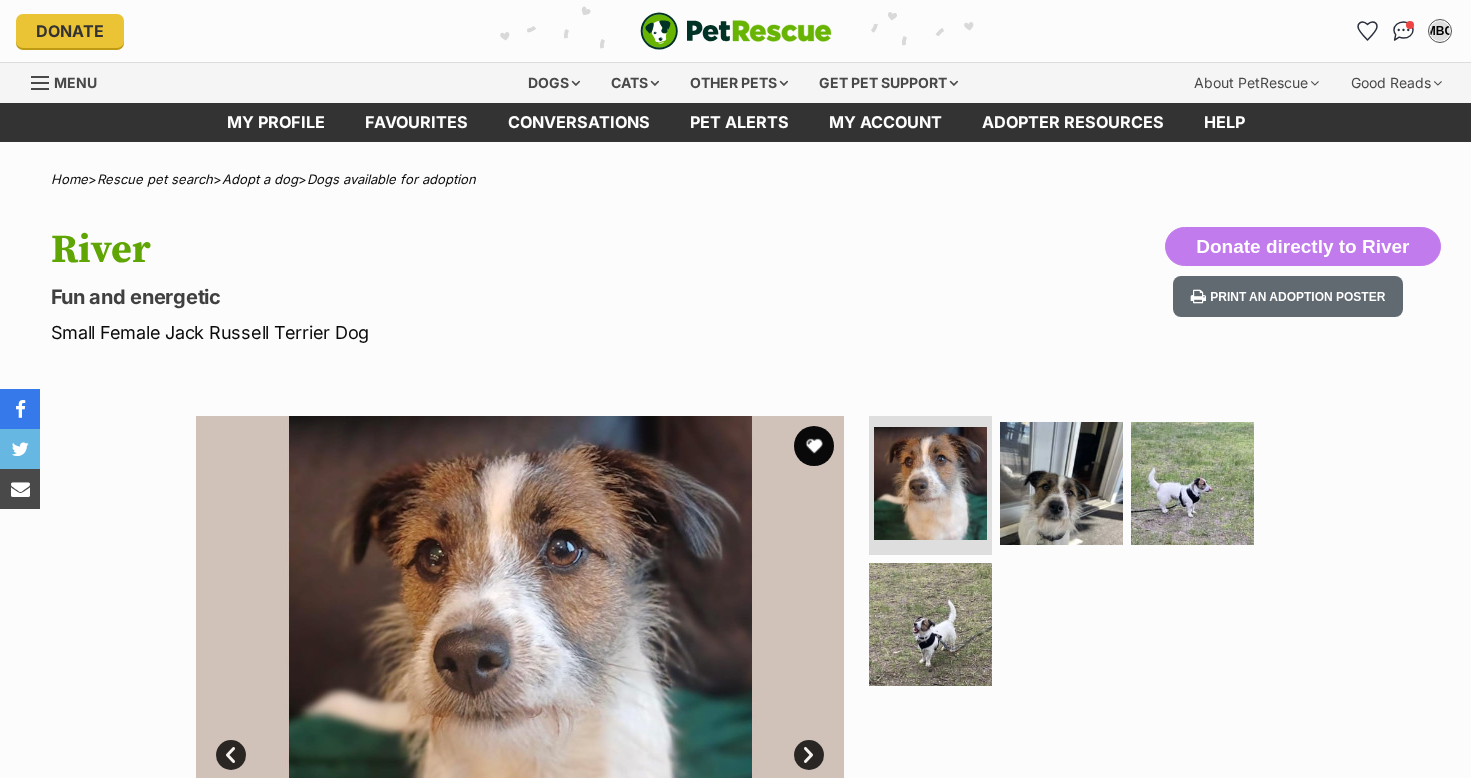 scroll, scrollTop: 0, scrollLeft: 0, axis: both 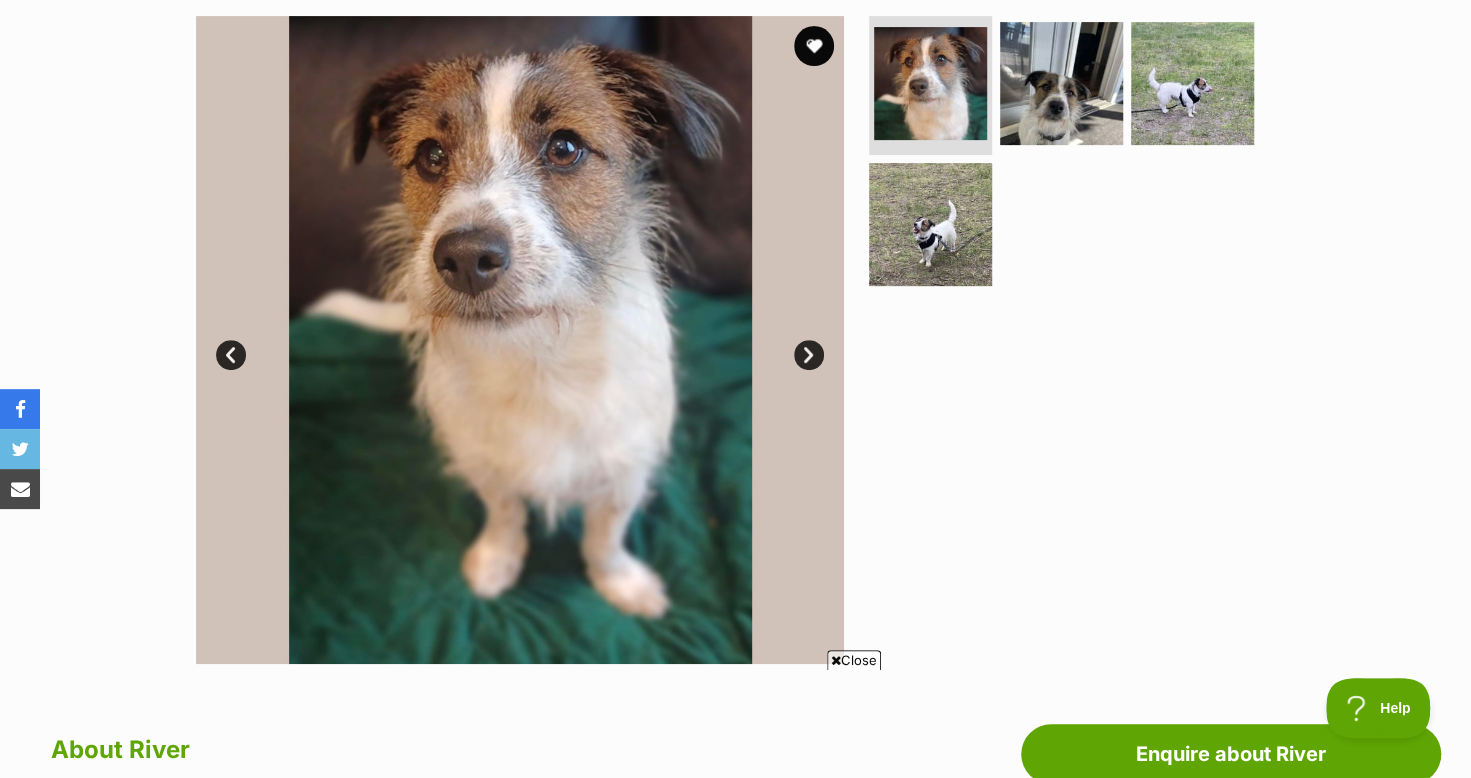 click on "Next" at bounding box center (809, 355) 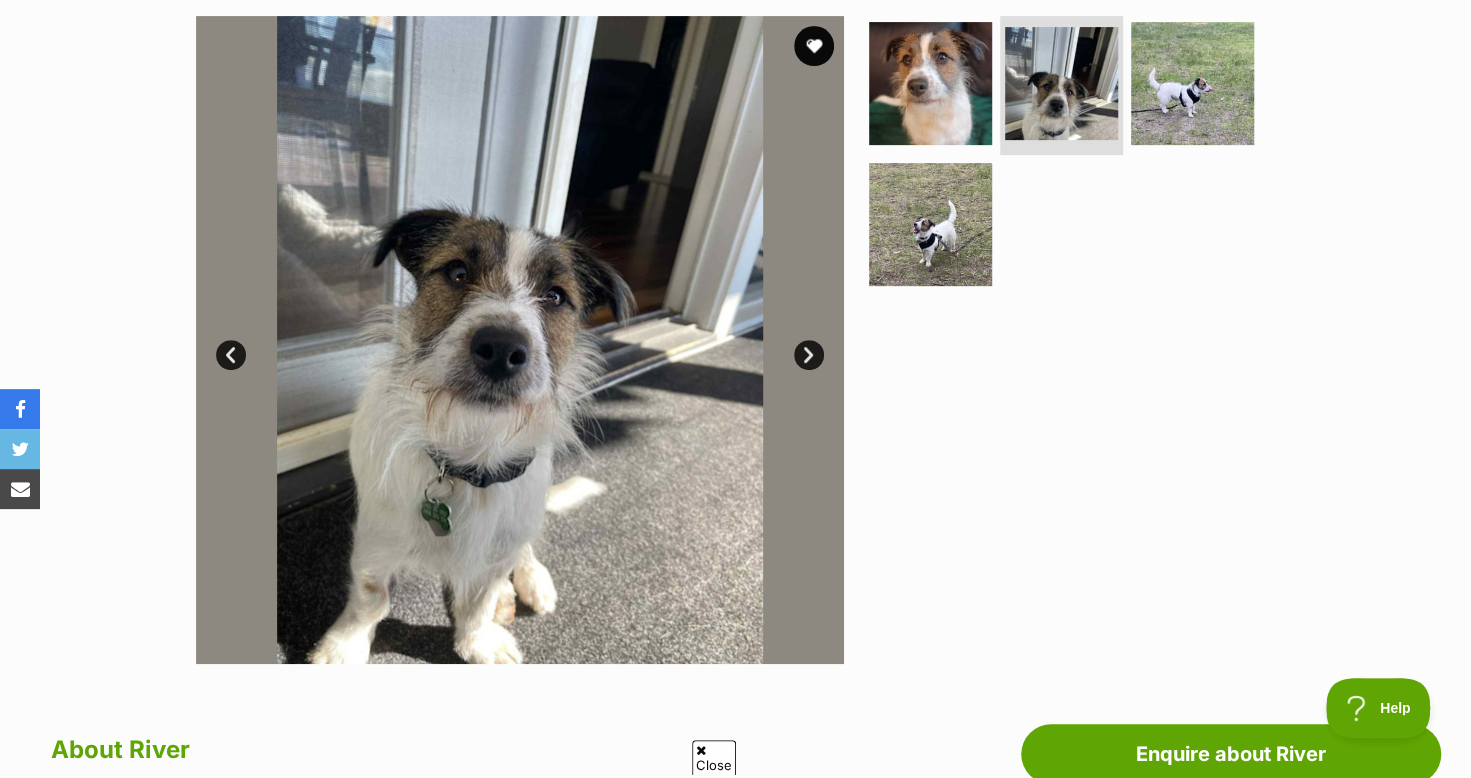 click on "Next" at bounding box center (809, 355) 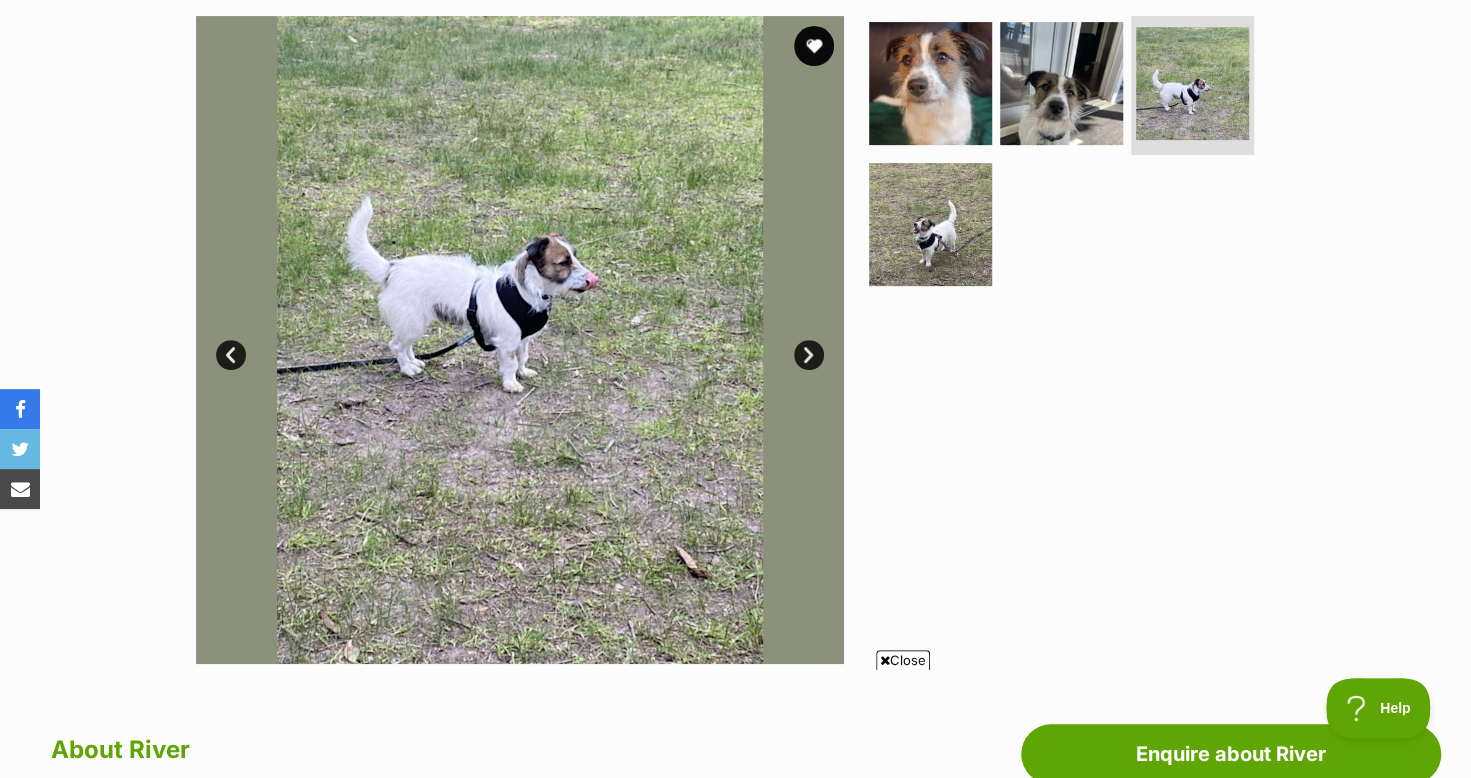 click on "Next" at bounding box center [809, 355] 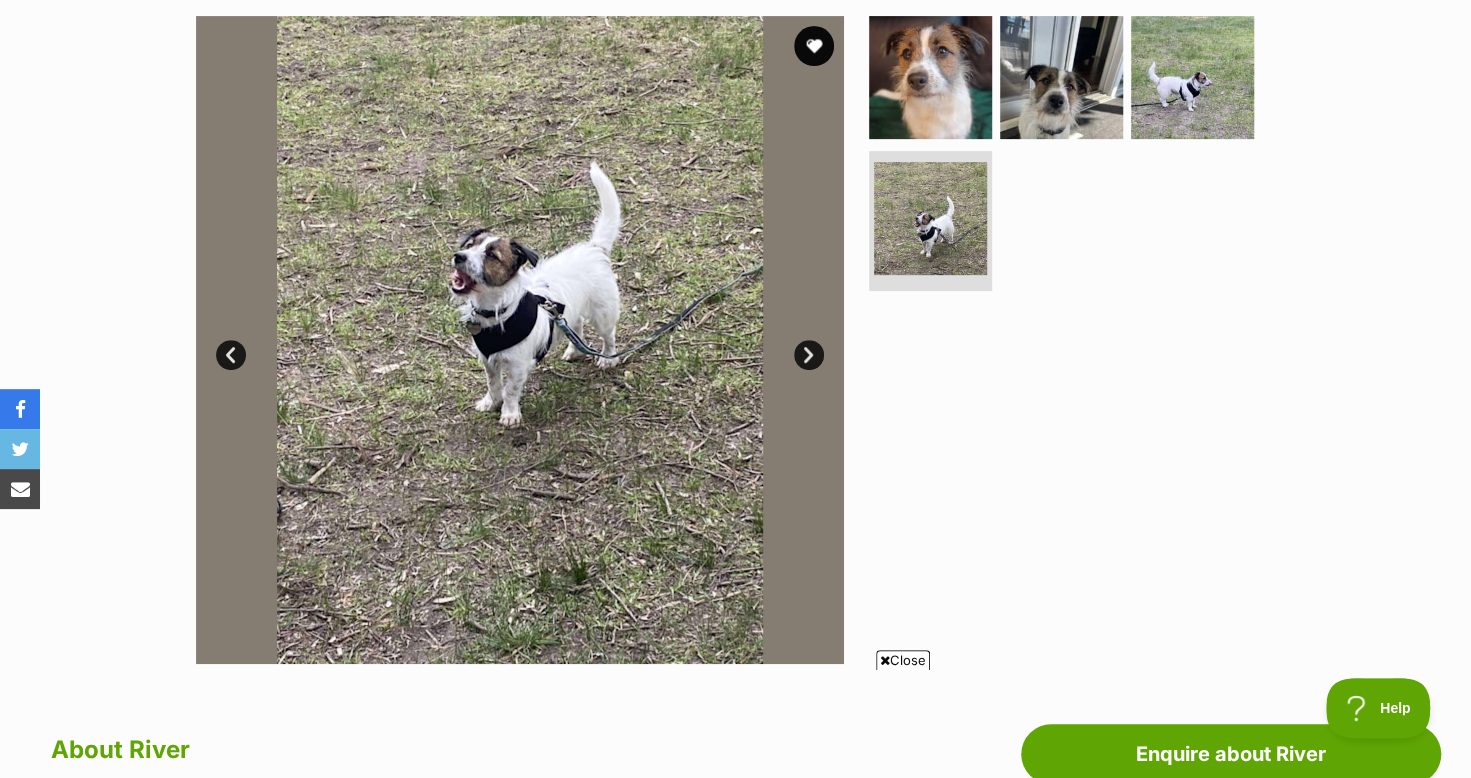 click on "Next" at bounding box center [809, 355] 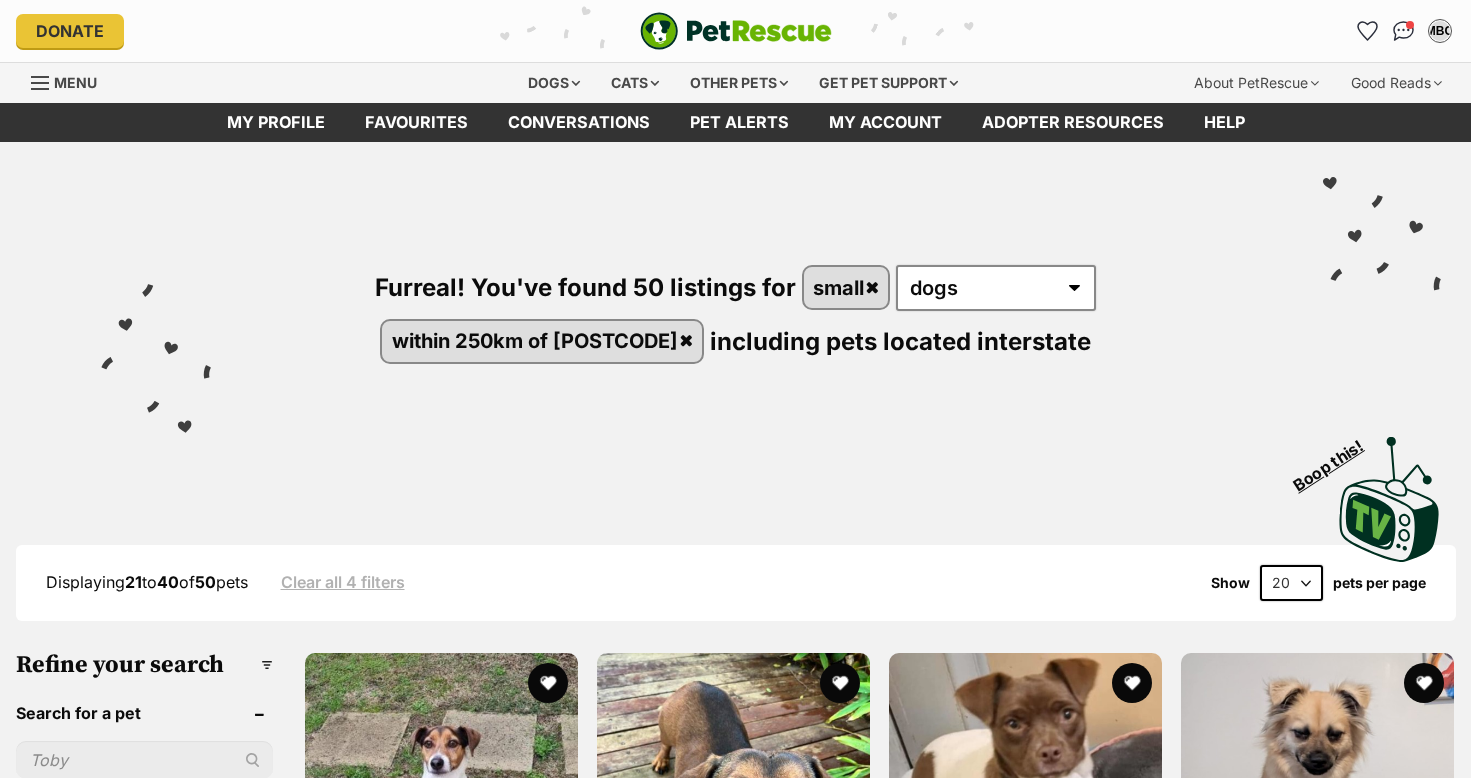 scroll, scrollTop: 0, scrollLeft: 0, axis: both 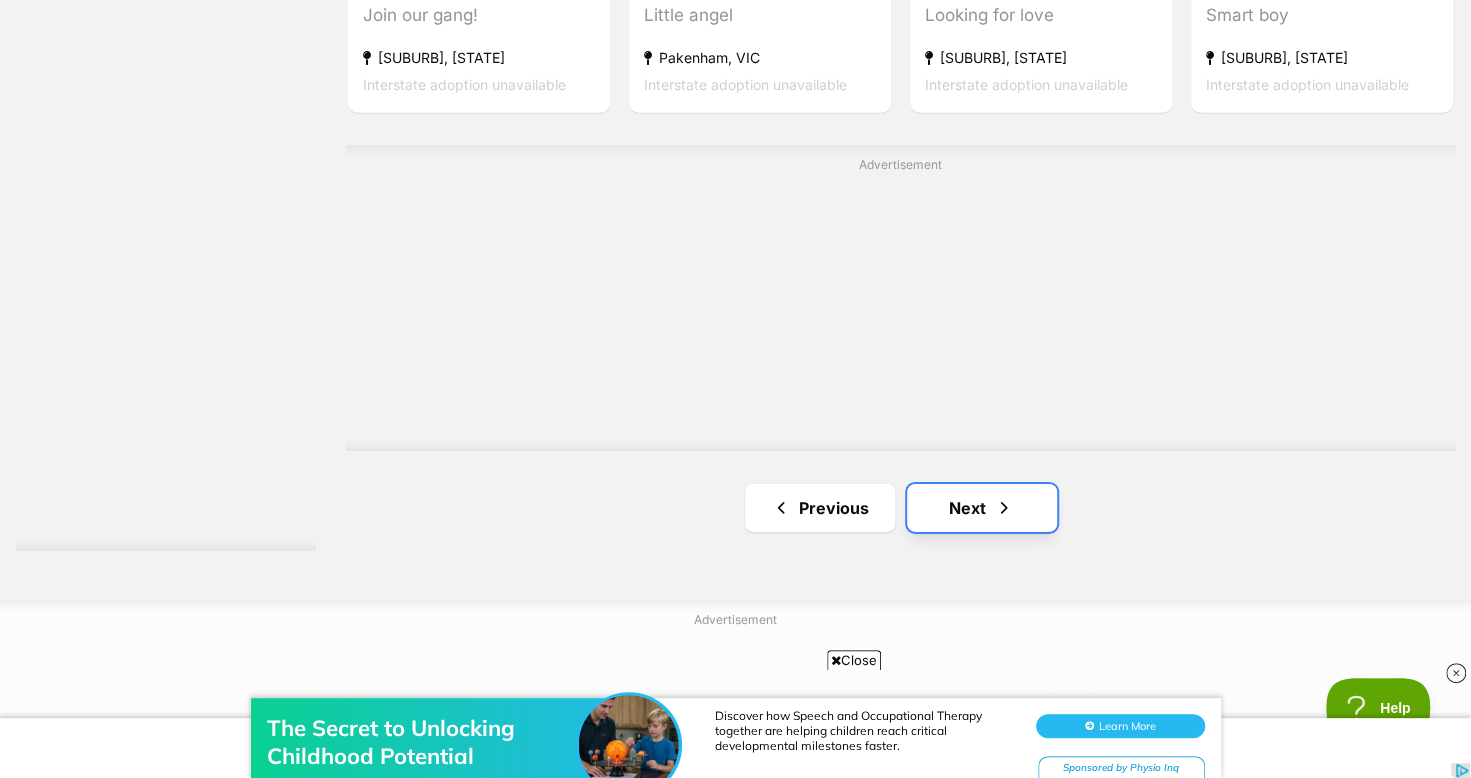 click on "Next" at bounding box center [982, 508] 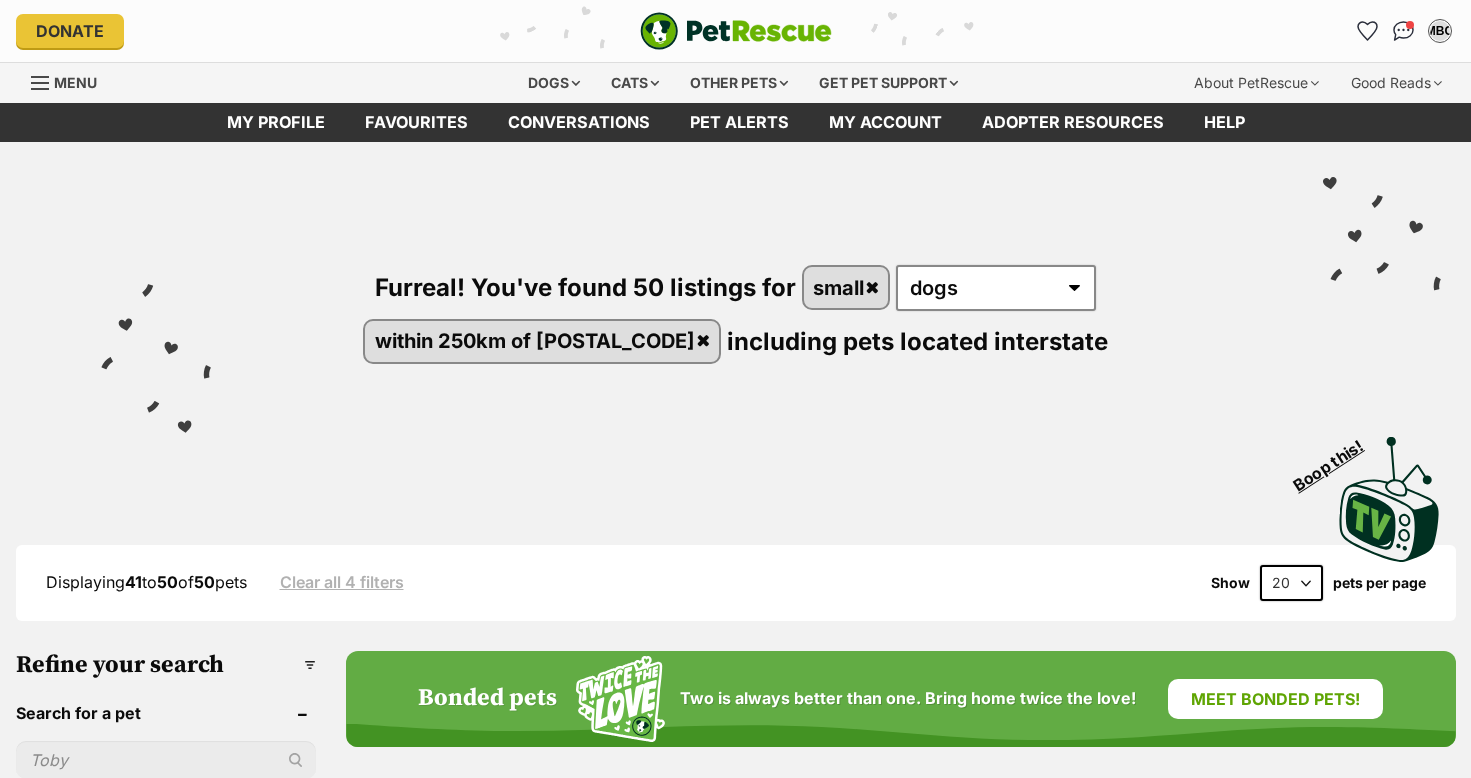 scroll, scrollTop: 0, scrollLeft: 0, axis: both 